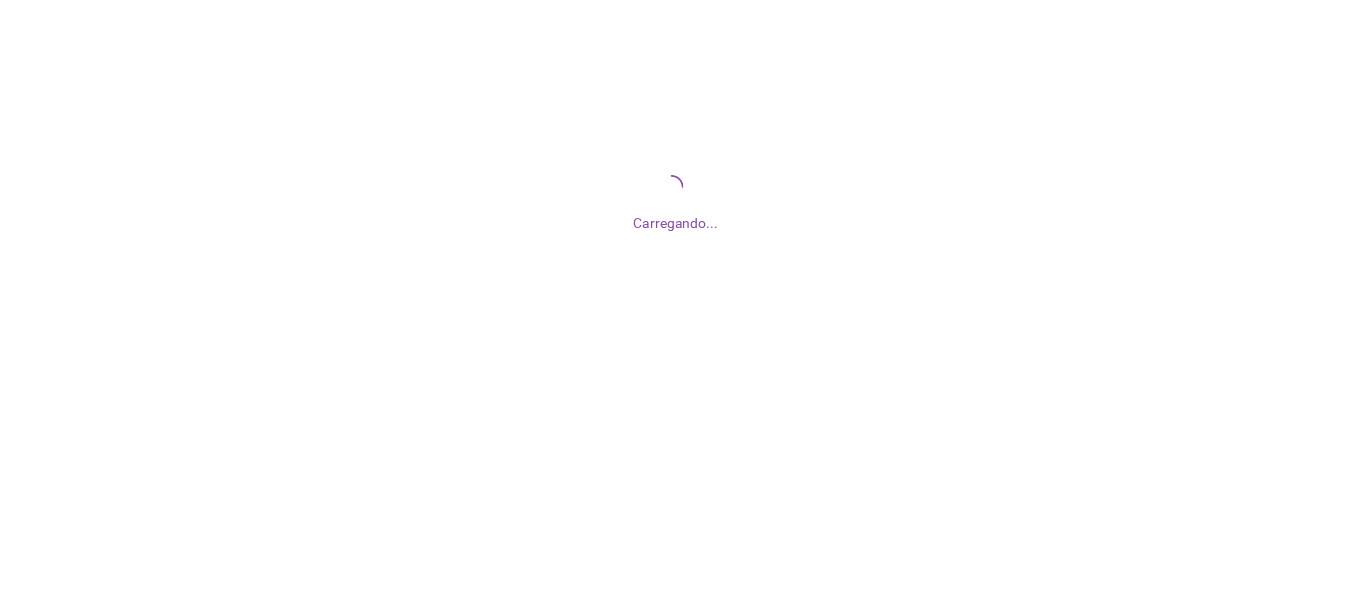 scroll, scrollTop: 0, scrollLeft: 0, axis: both 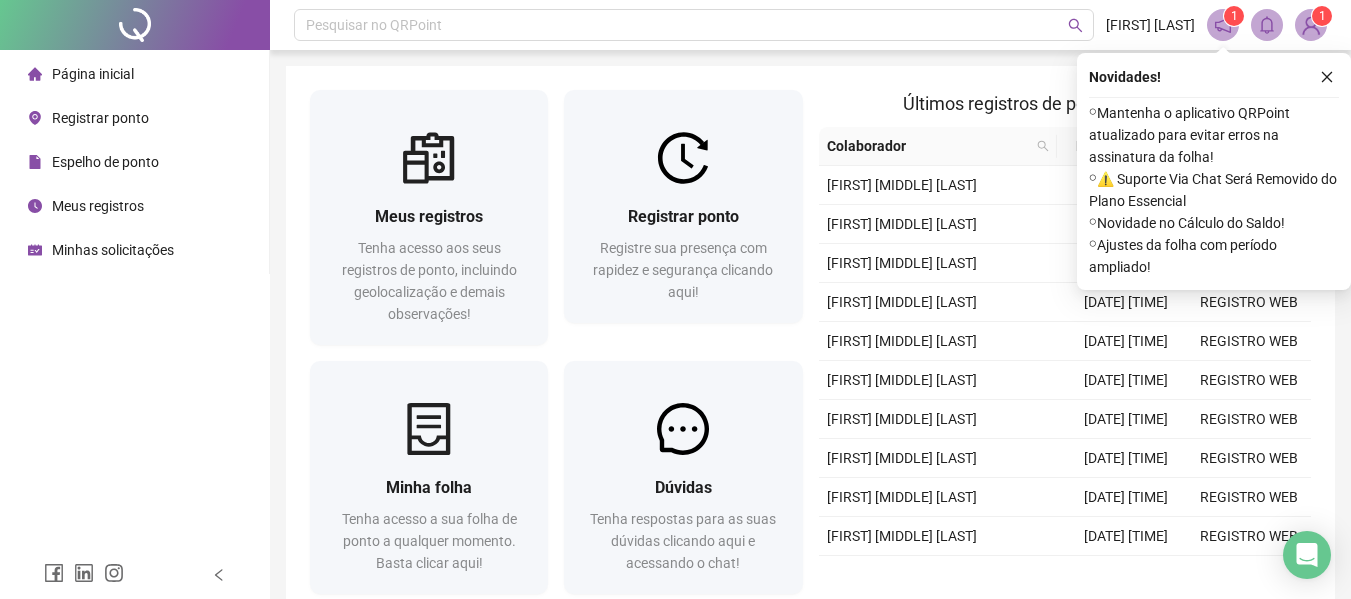 click on "Novidades ! ⚬  Mantenha o aplicativo QRPoint atualizado para evitar erros na assinatura da folha! ⚬  ⚠️ Suporte Via Chat Será Removido do Plano Essencial ⚬  Novidade no Cálculo do Saldo! ⚬  Ajustes da folha com período ampliado!" at bounding box center [1214, 171] 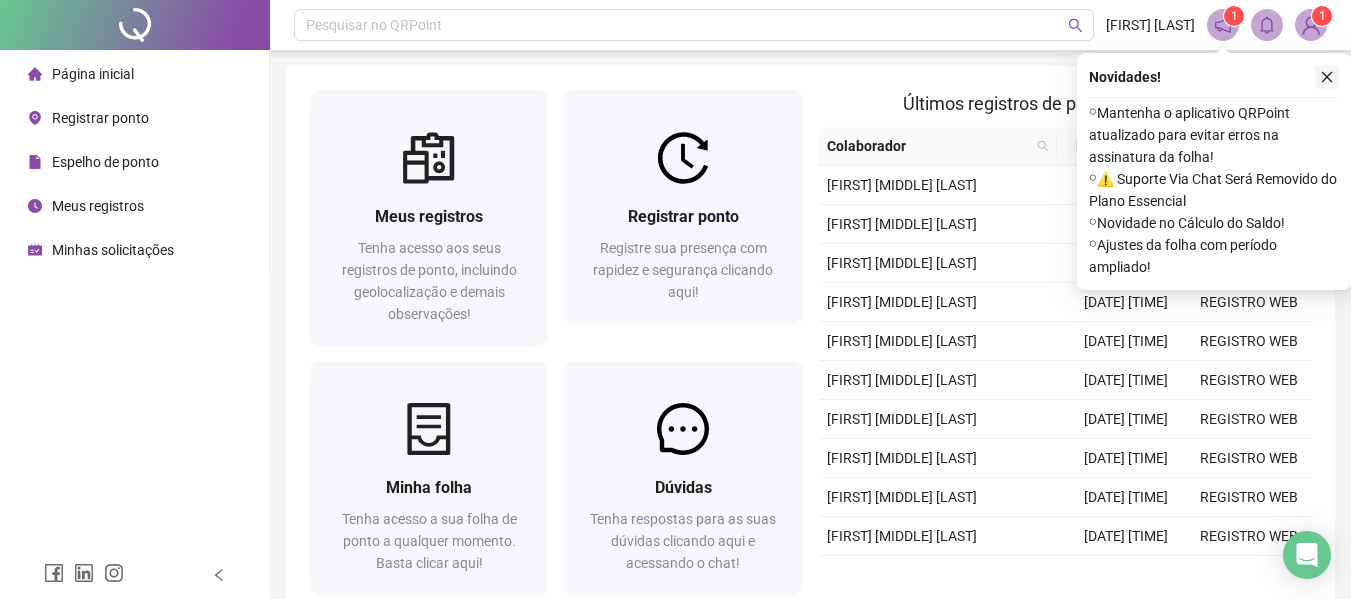 click 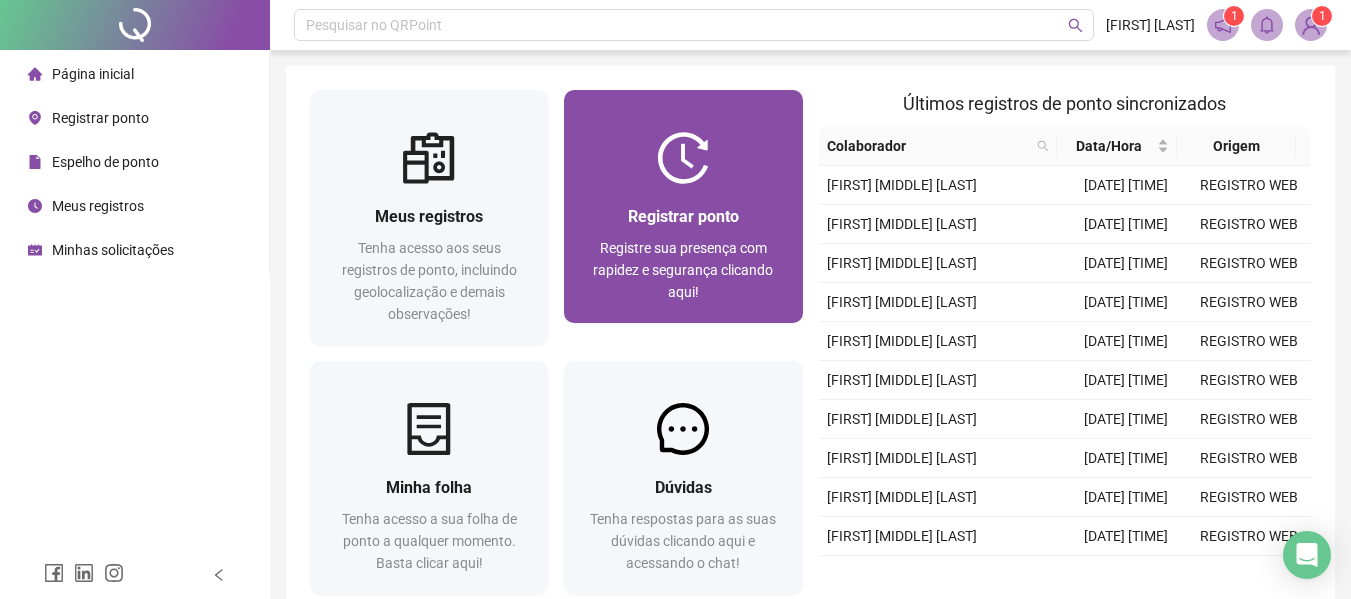 click on "Registrar ponto Registre sua presença com rapidez e segurança clicando aqui!" at bounding box center [683, 253] 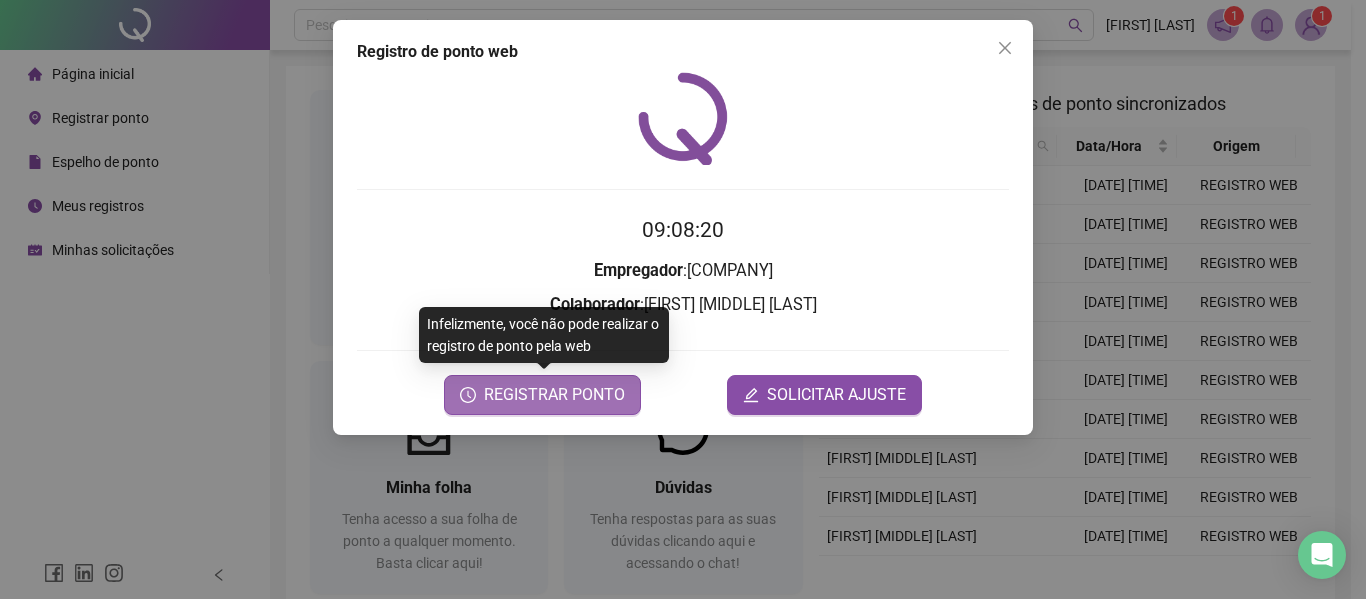 click on "REGISTRAR PONTO" at bounding box center [554, 395] 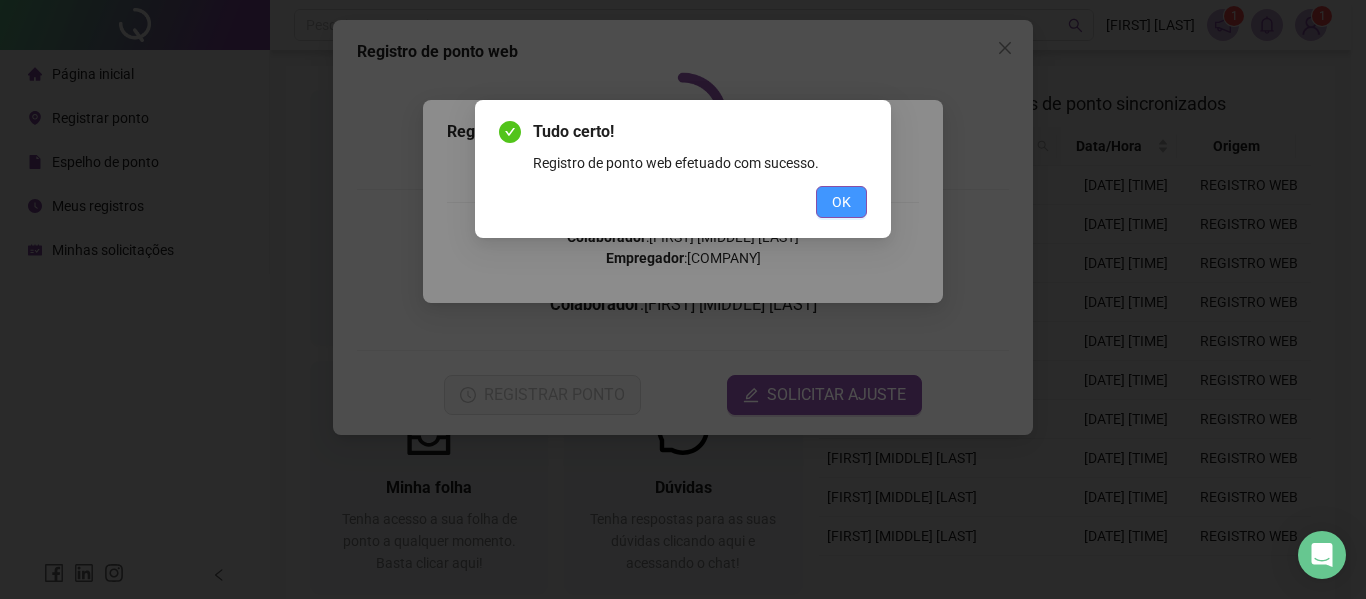 click on "OK" at bounding box center (841, 202) 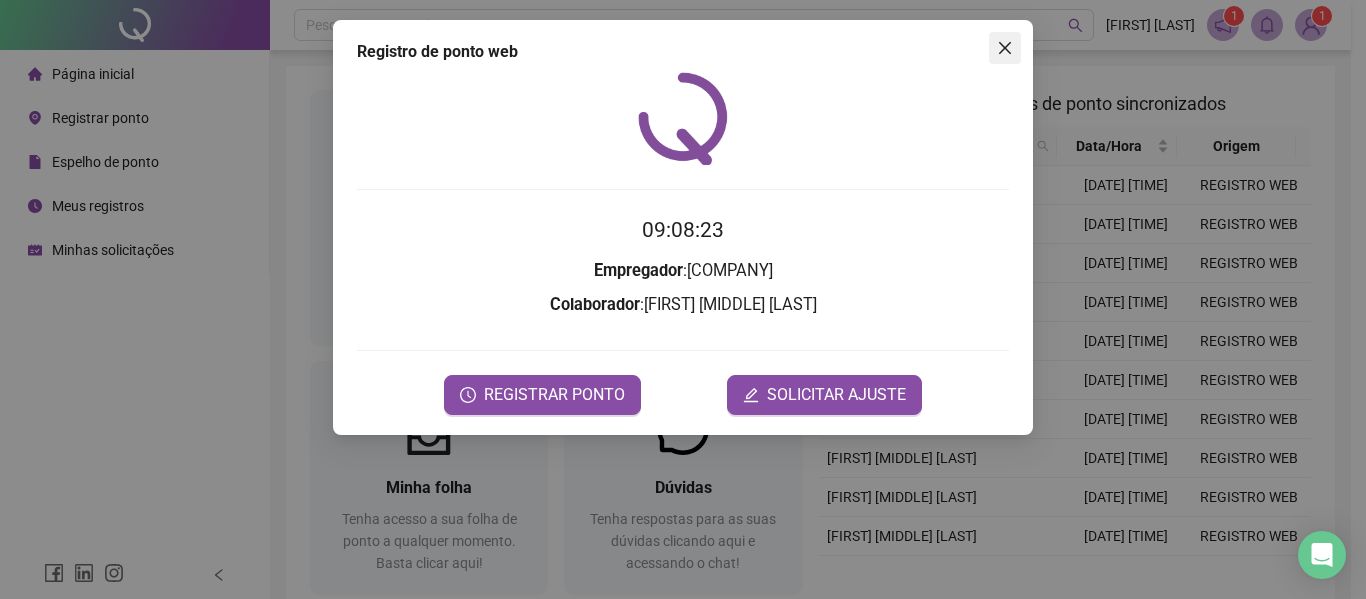 click 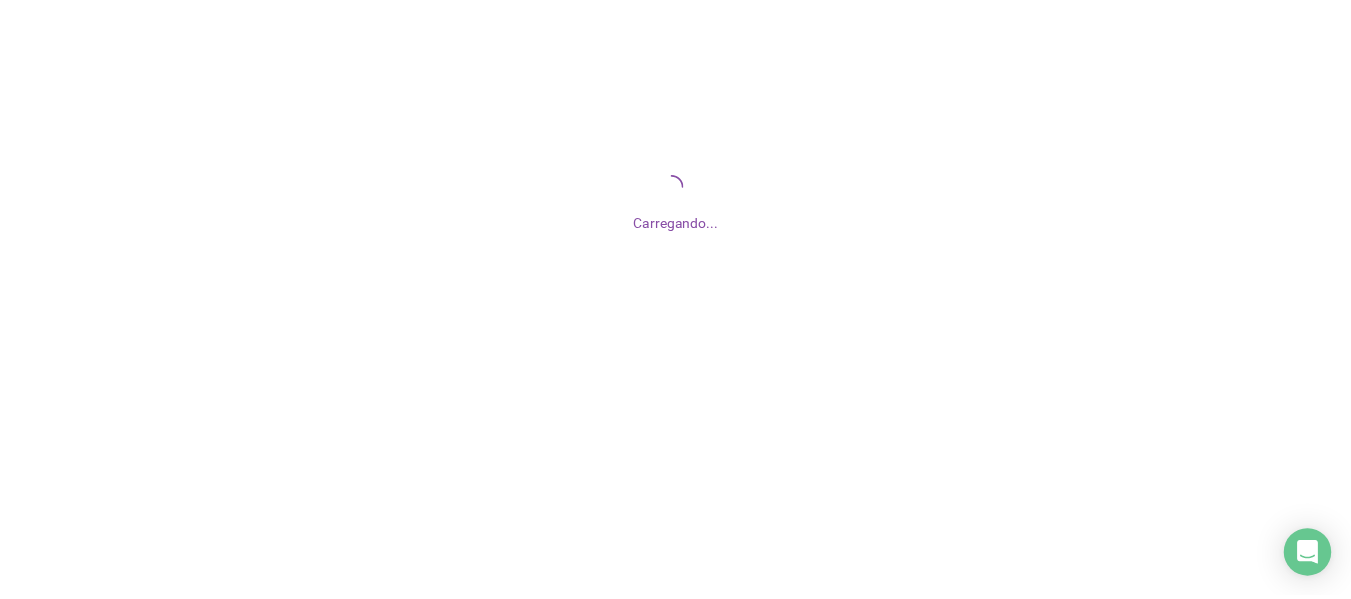 scroll, scrollTop: 0, scrollLeft: 0, axis: both 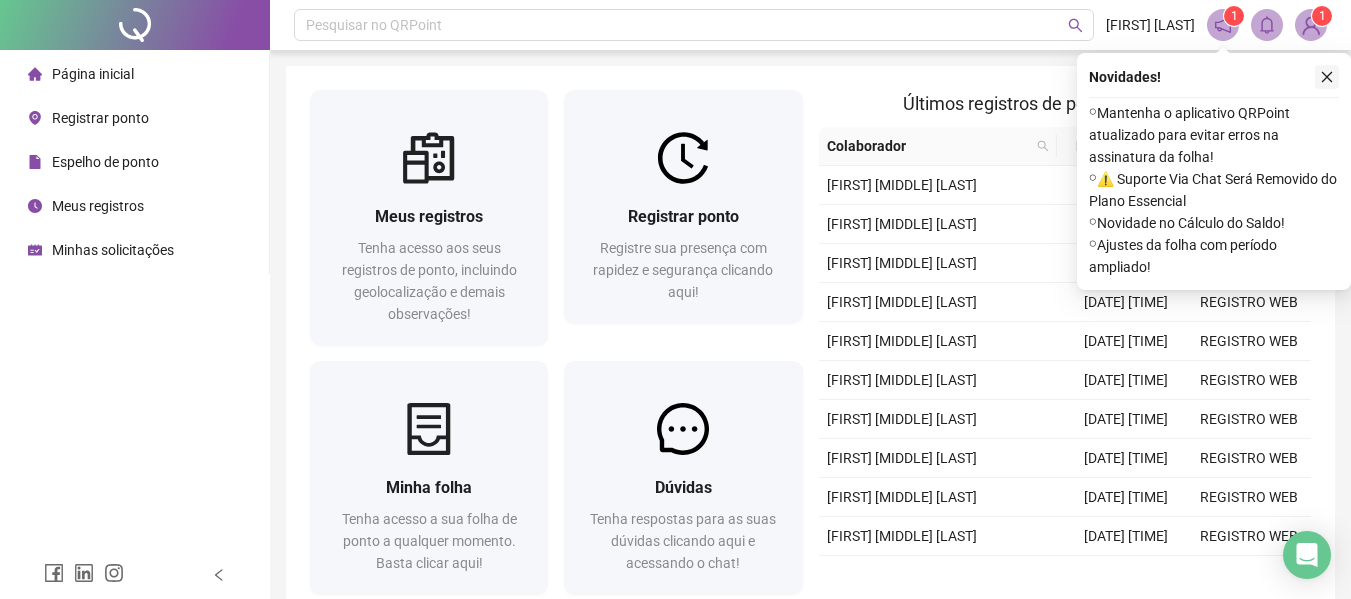click at bounding box center [1327, 77] 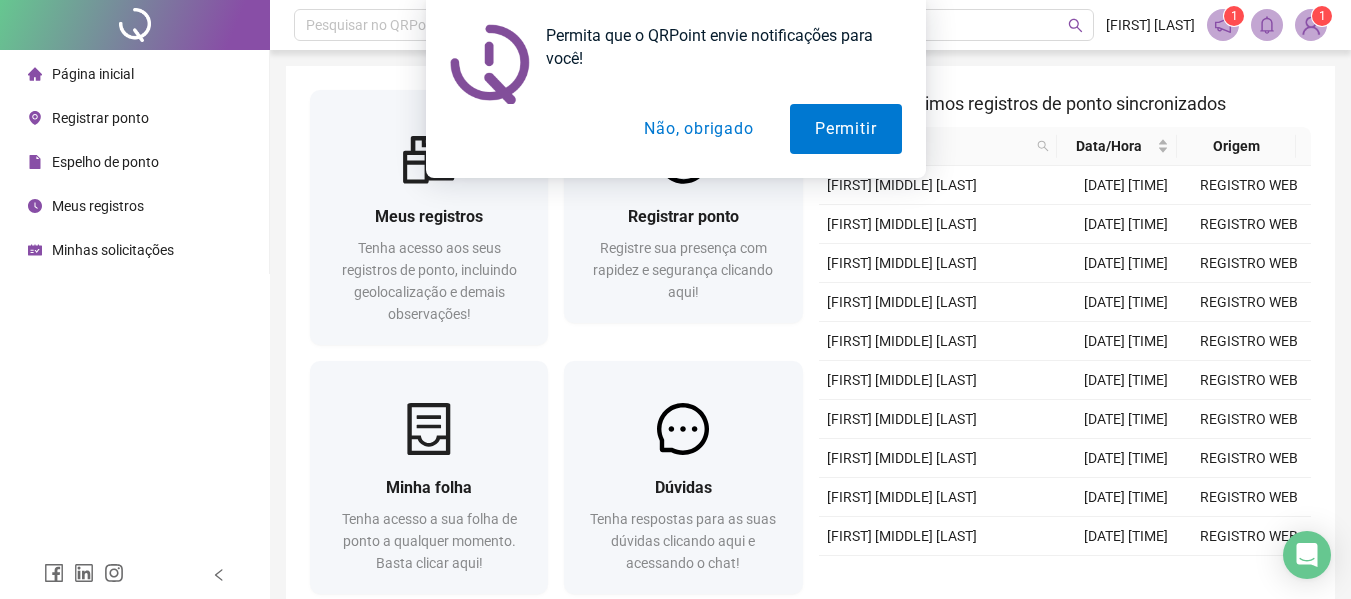 click on "Não, obrigado" at bounding box center (698, 129) 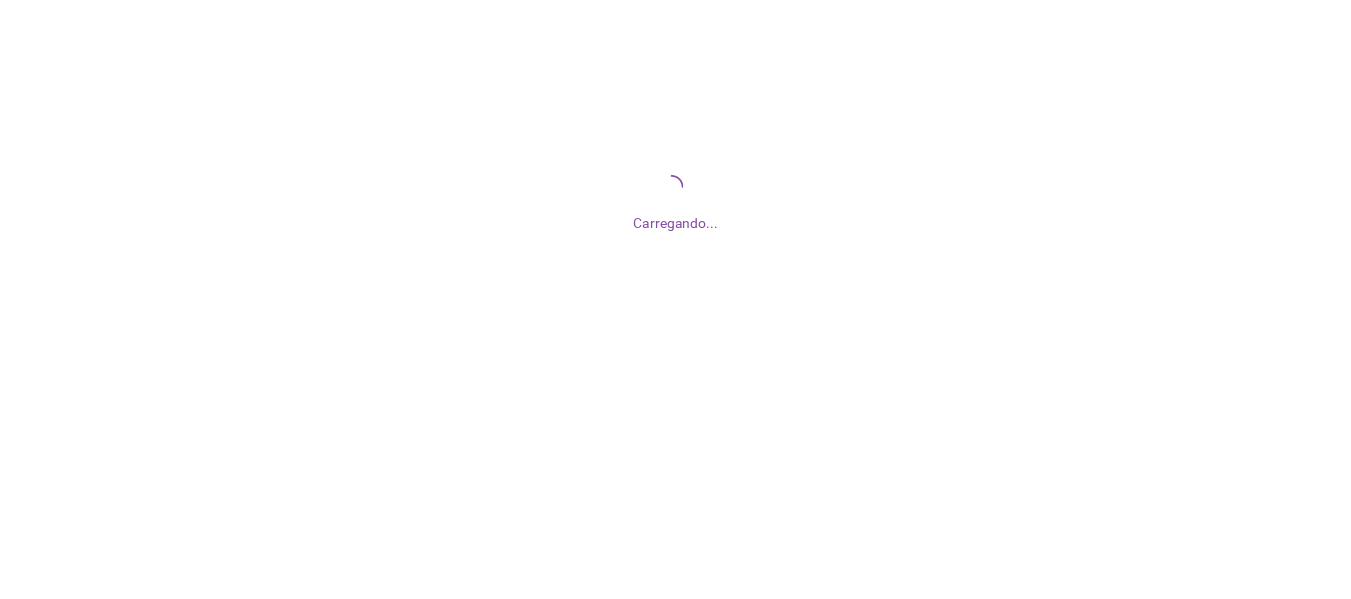 scroll, scrollTop: 0, scrollLeft: 0, axis: both 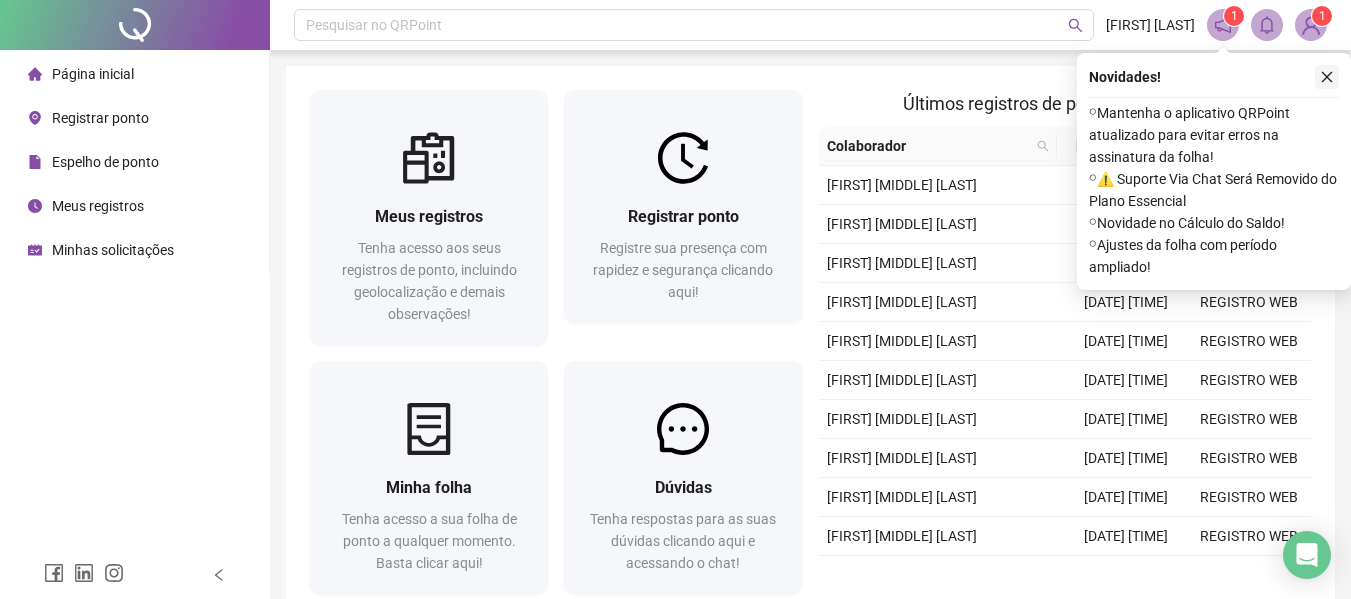 click 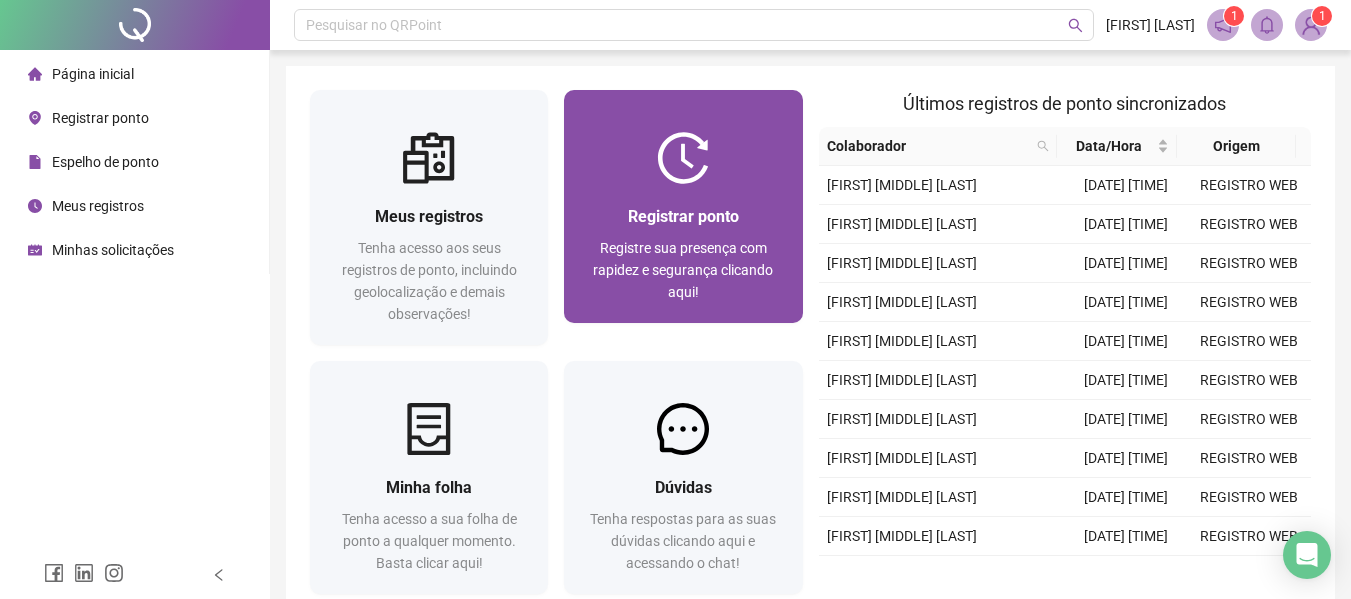 click on "Registrar ponto" at bounding box center [683, 216] 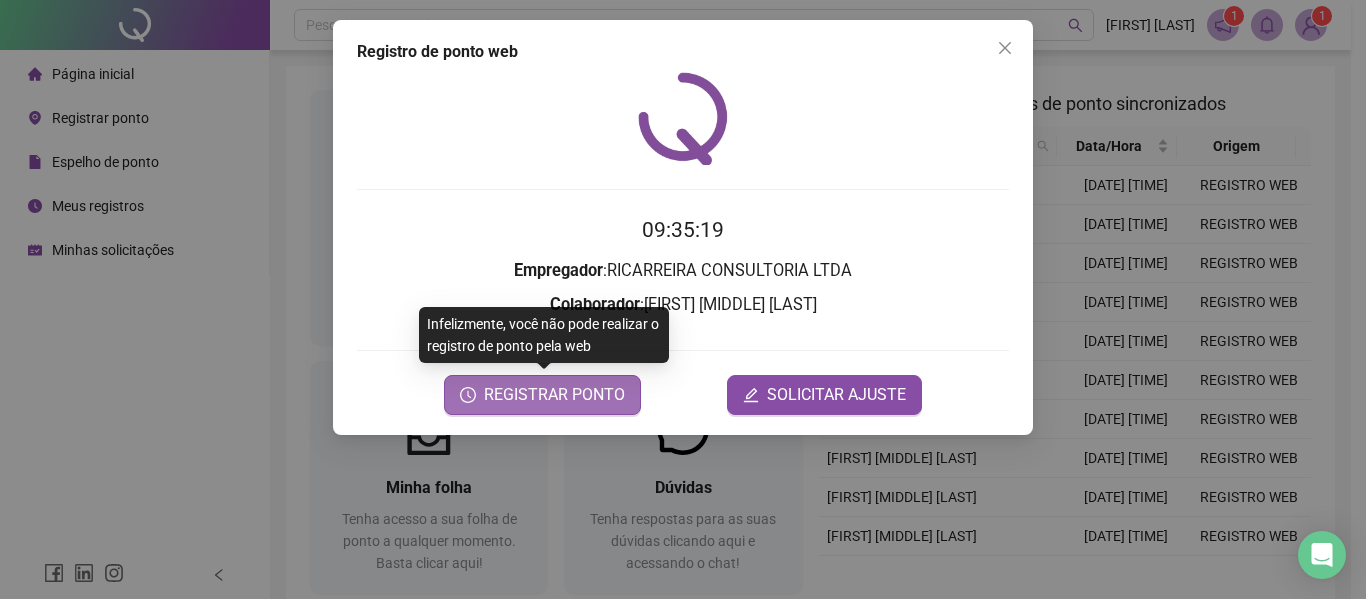 click on "REGISTRAR PONTO" at bounding box center (554, 395) 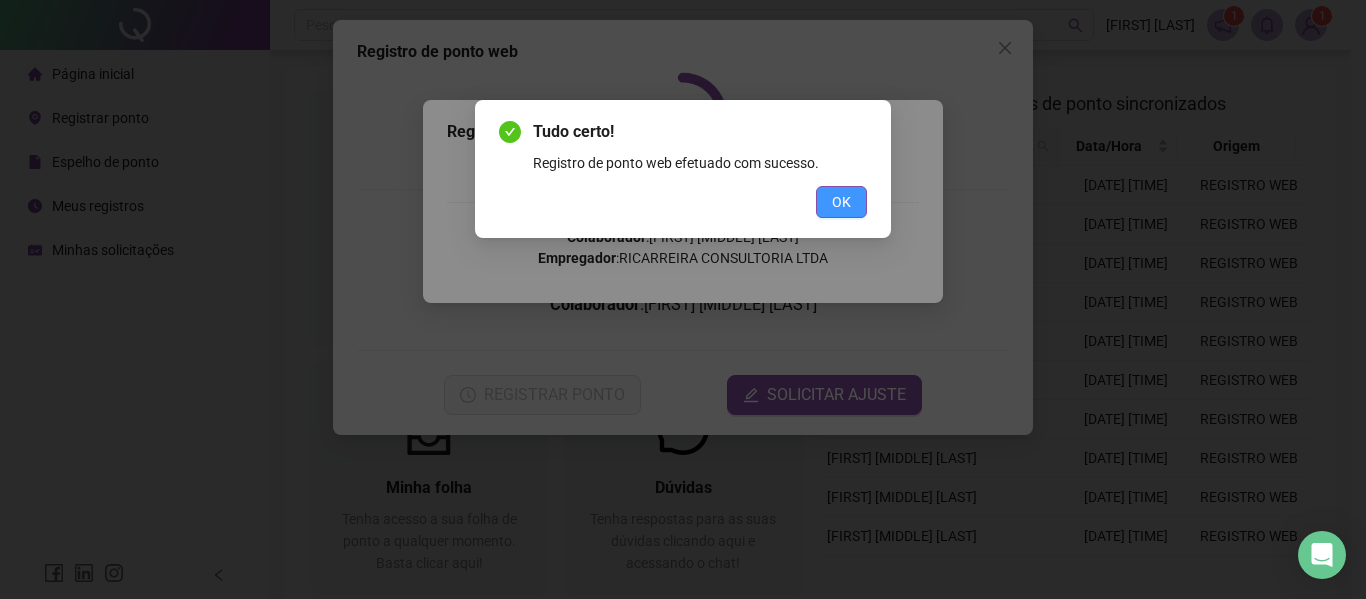 click on "OK" at bounding box center (841, 202) 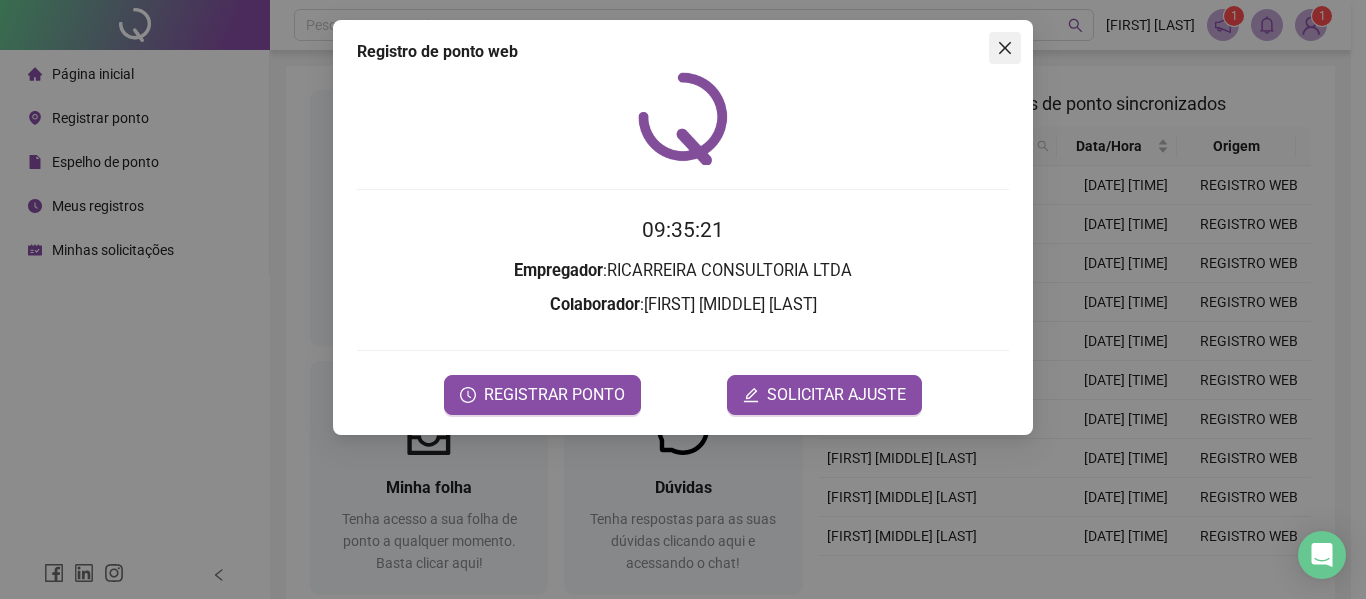 click at bounding box center [1005, 48] 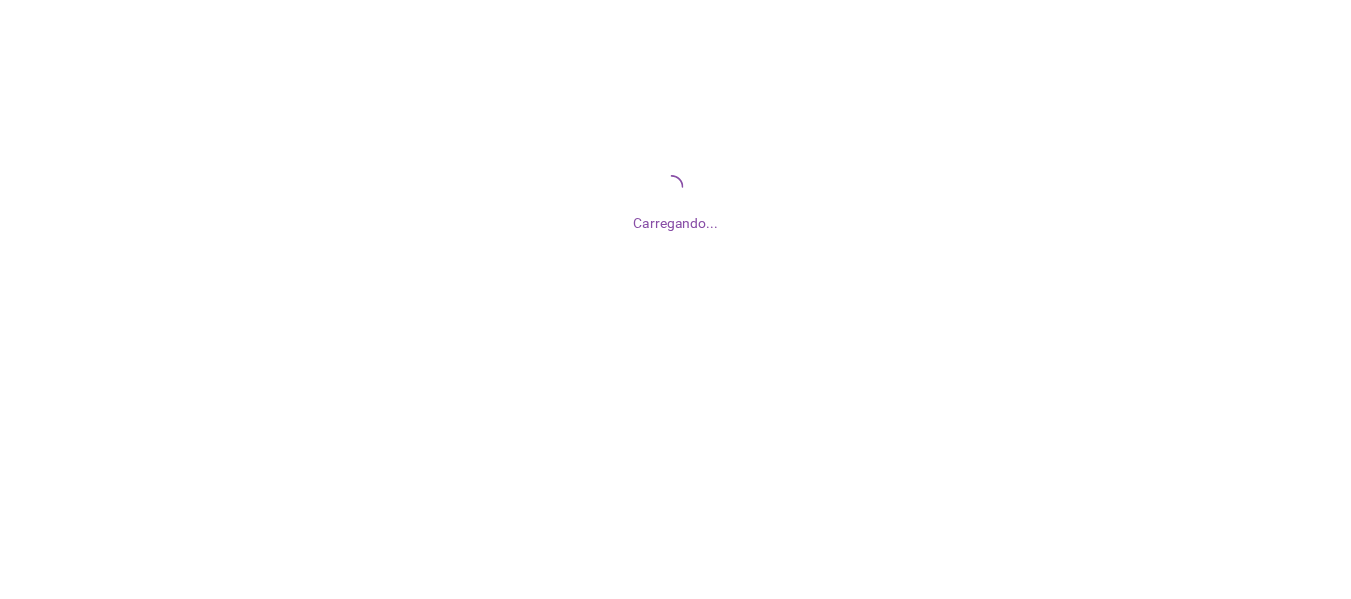 scroll, scrollTop: 0, scrollLeft: 0, axis: both 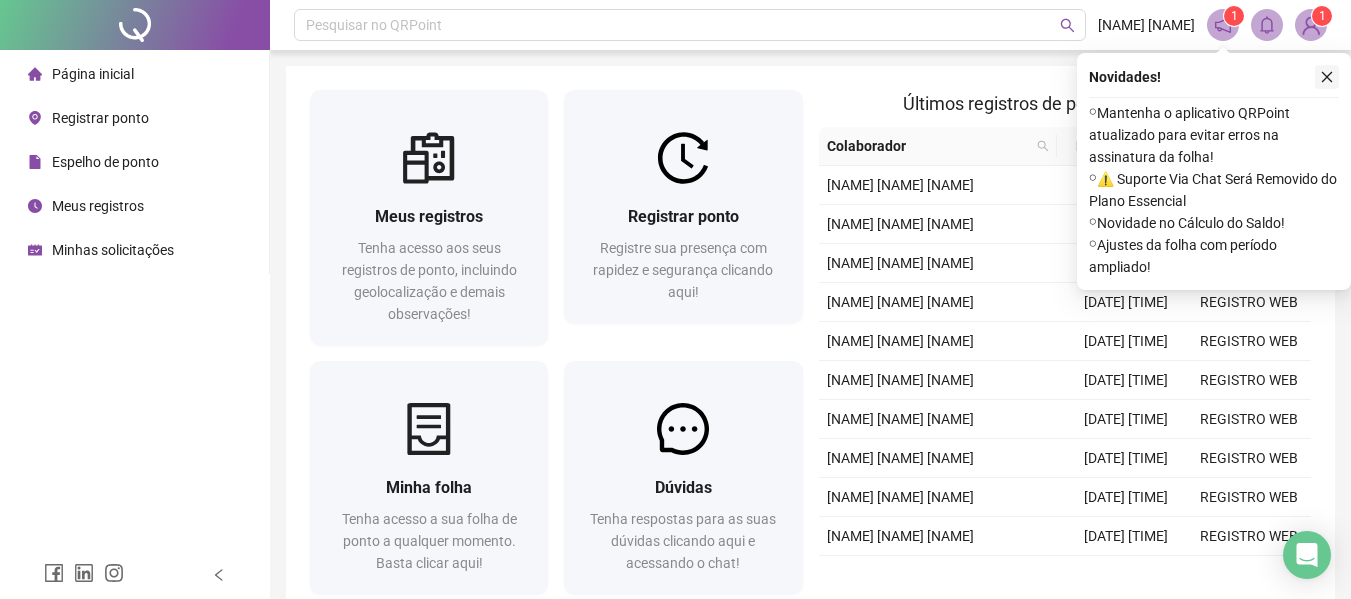 click at bounding box center [1327, 77] 